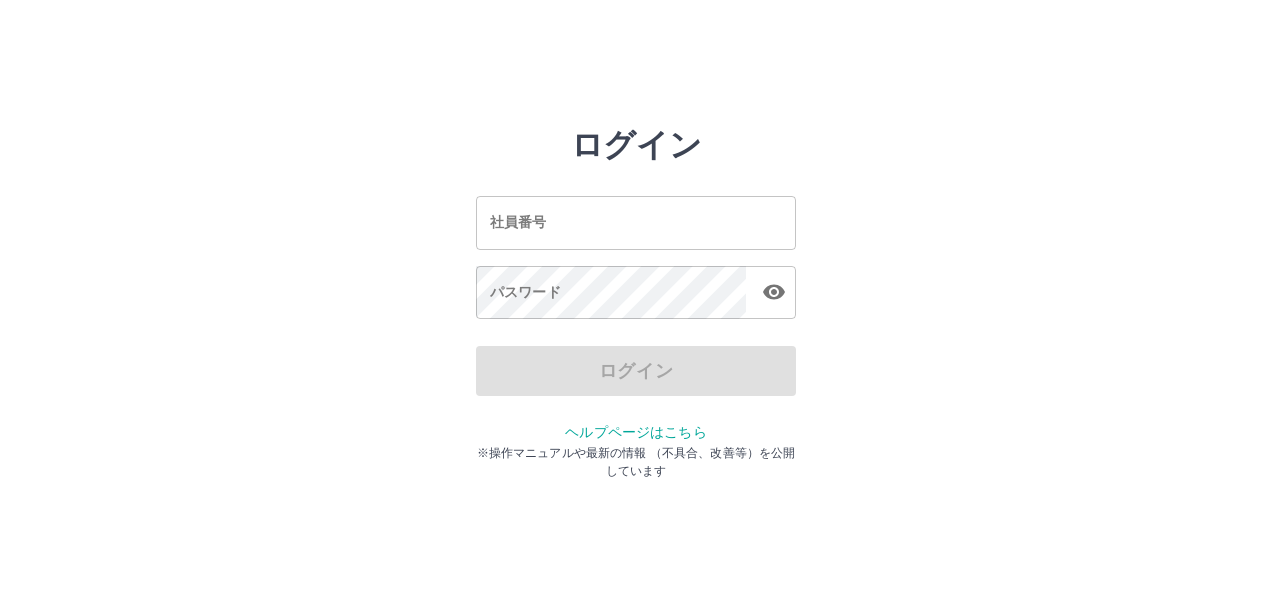 scroll, scrollTop: 0, scrollLeft: 0, axis: both 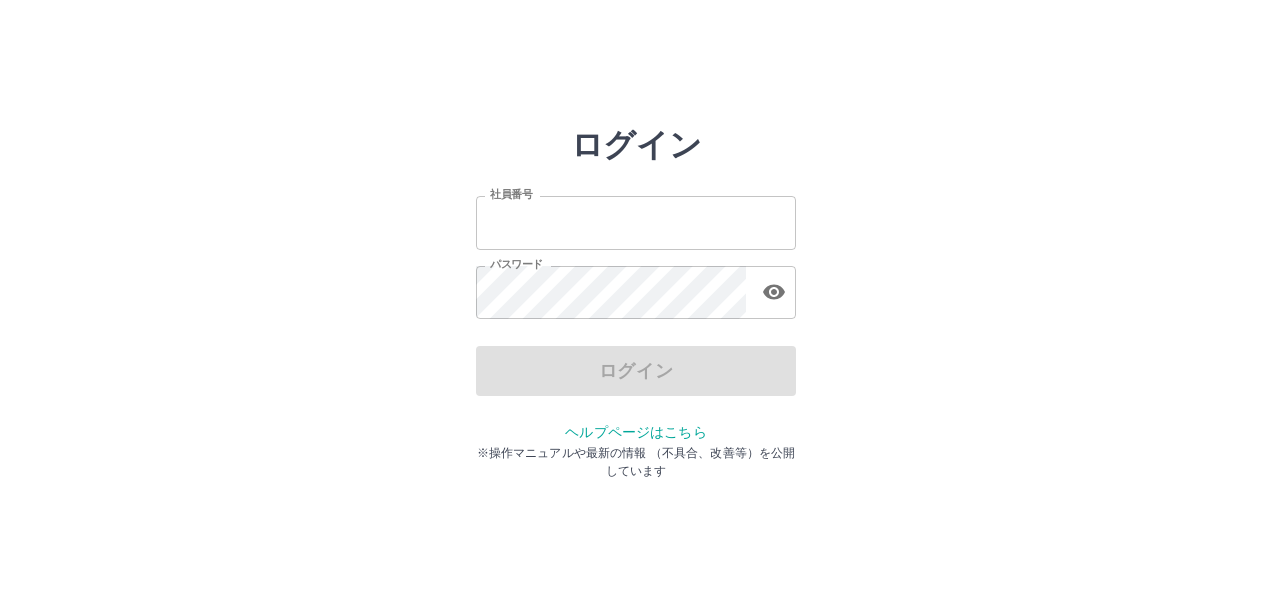 type on "*******" 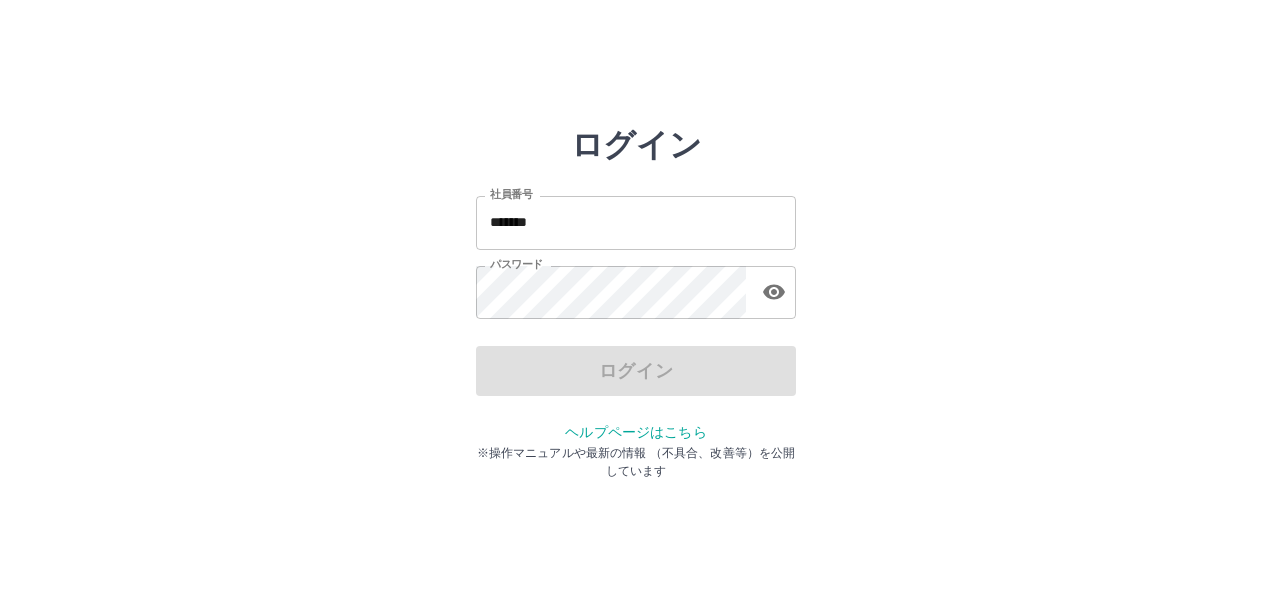 click on "ログイン" at bounding box center (636, 371) 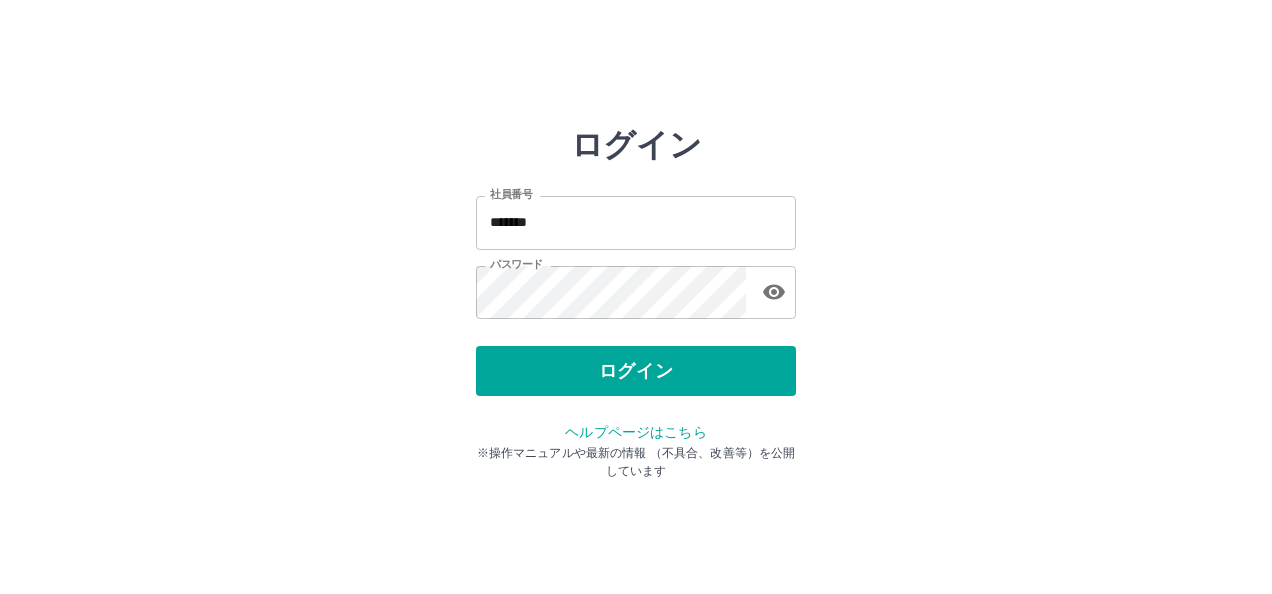 click on "ログイン" at bounding box center (636, 371) 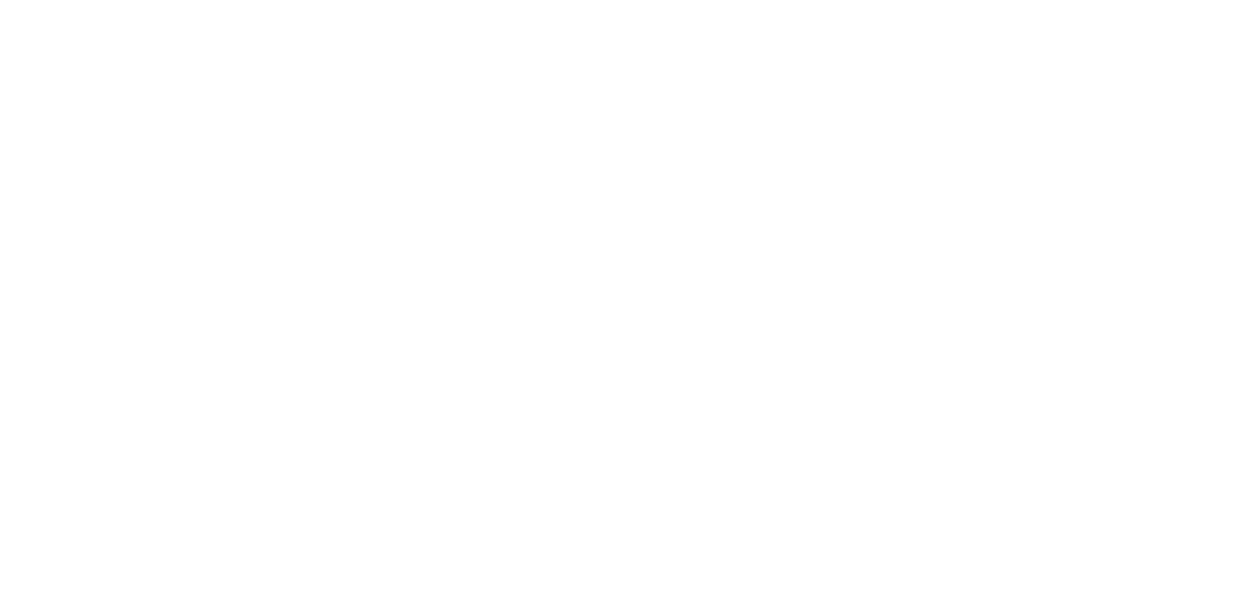 scroll, scrollTop: 0, scrollLeft: 0, axis: both 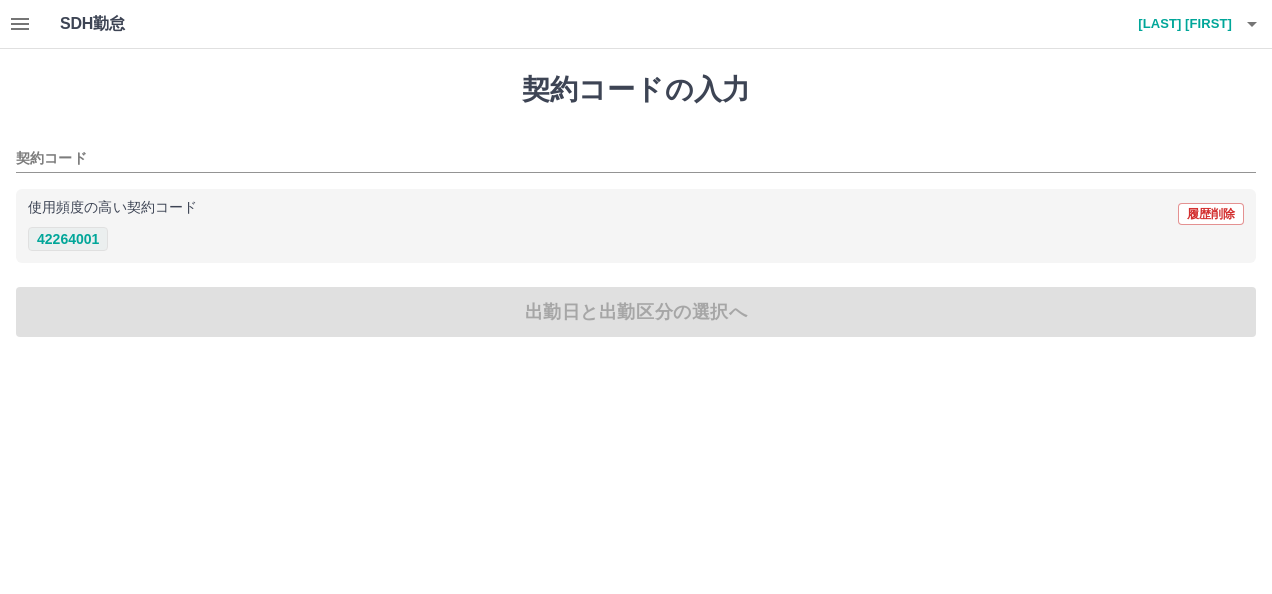 click on "42264001" at bounding box center (68, 239) 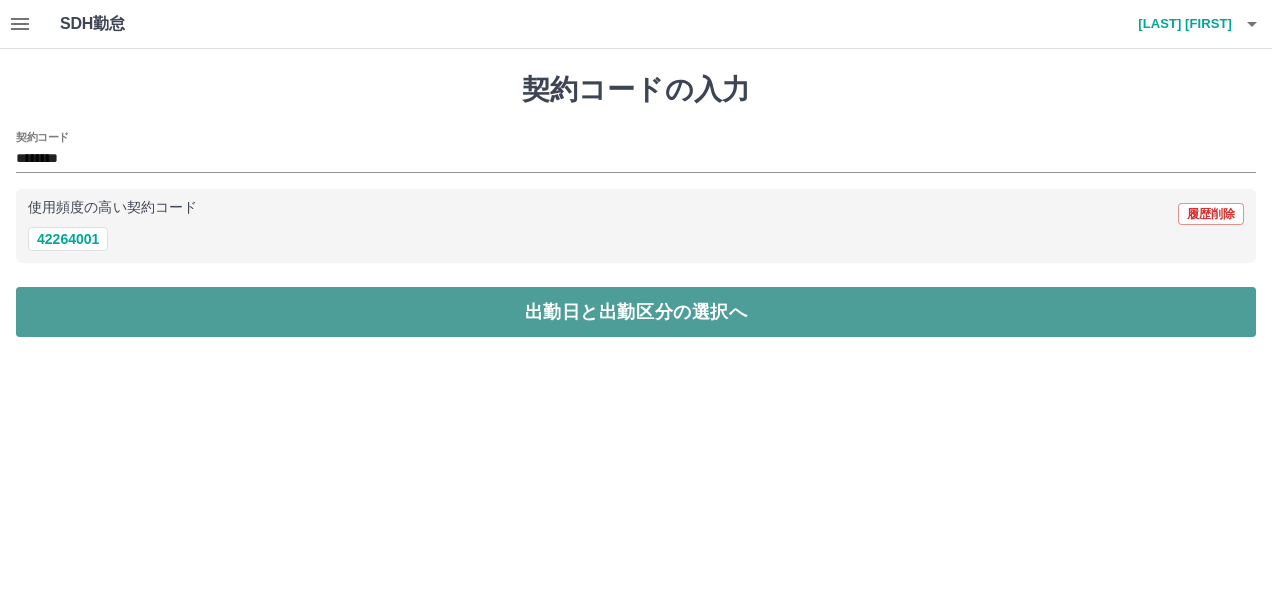 click on "出勤日と出勤区分の選択へ" at bounding box center (636, 312) 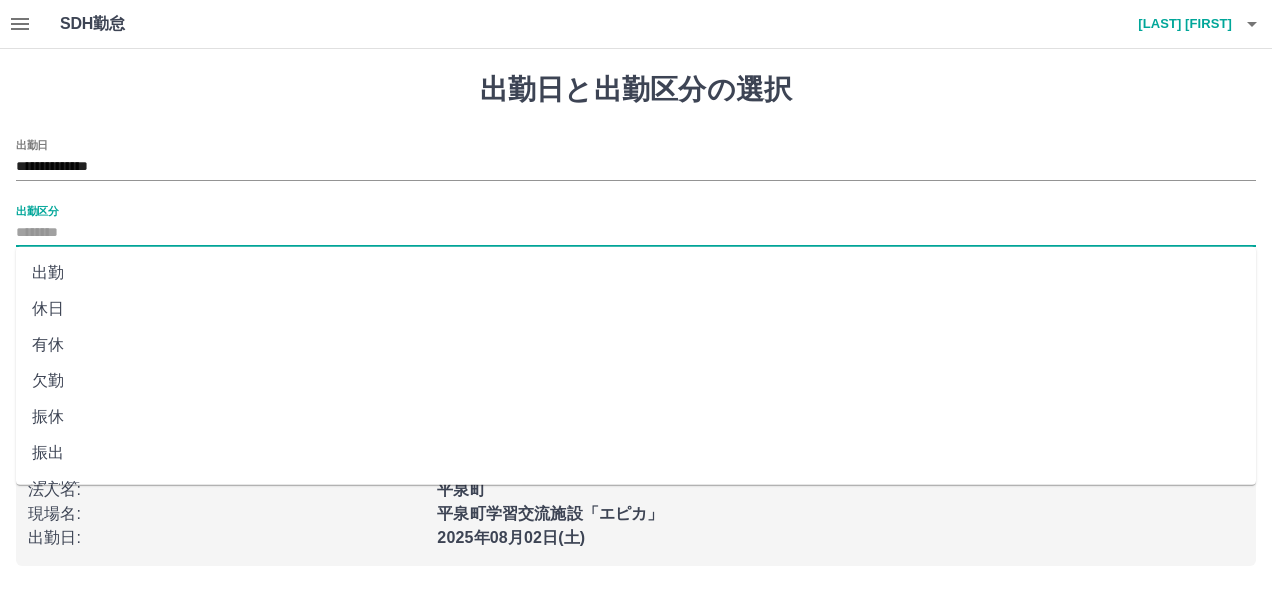 click on "出勤区分" at bounding box center [636, 233] 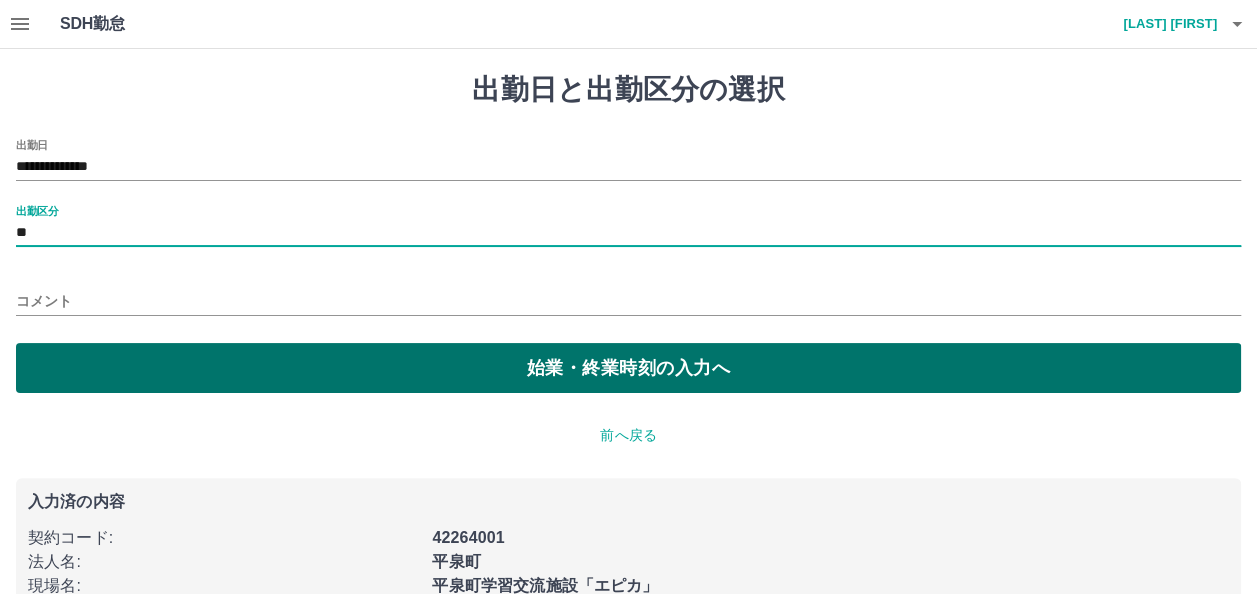 click on "始業・終業時刻の入力へ" at bounding box center [628, 368] 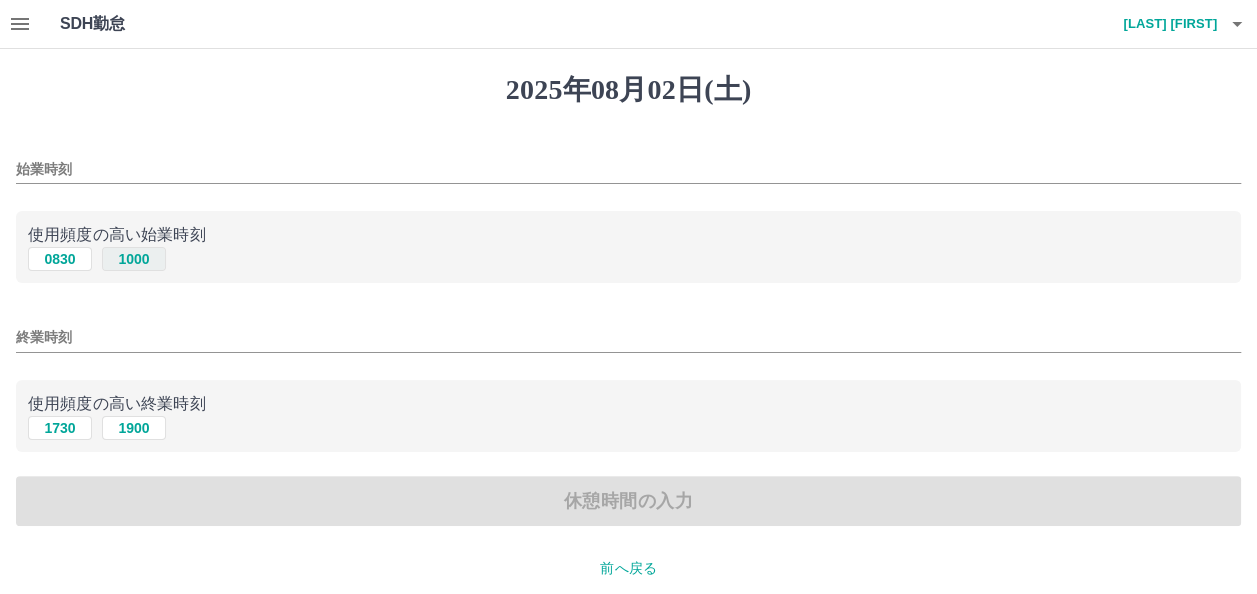 click on "1000" at bounding box center (134, 259) 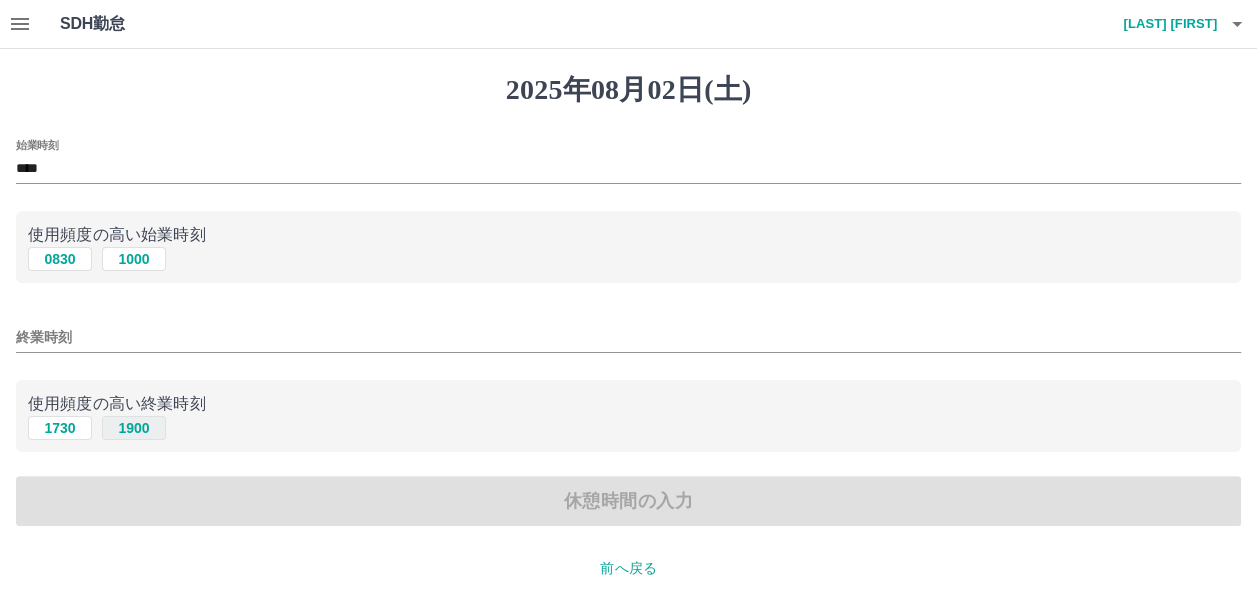 click on "1900" at bounding box center [134, 428] 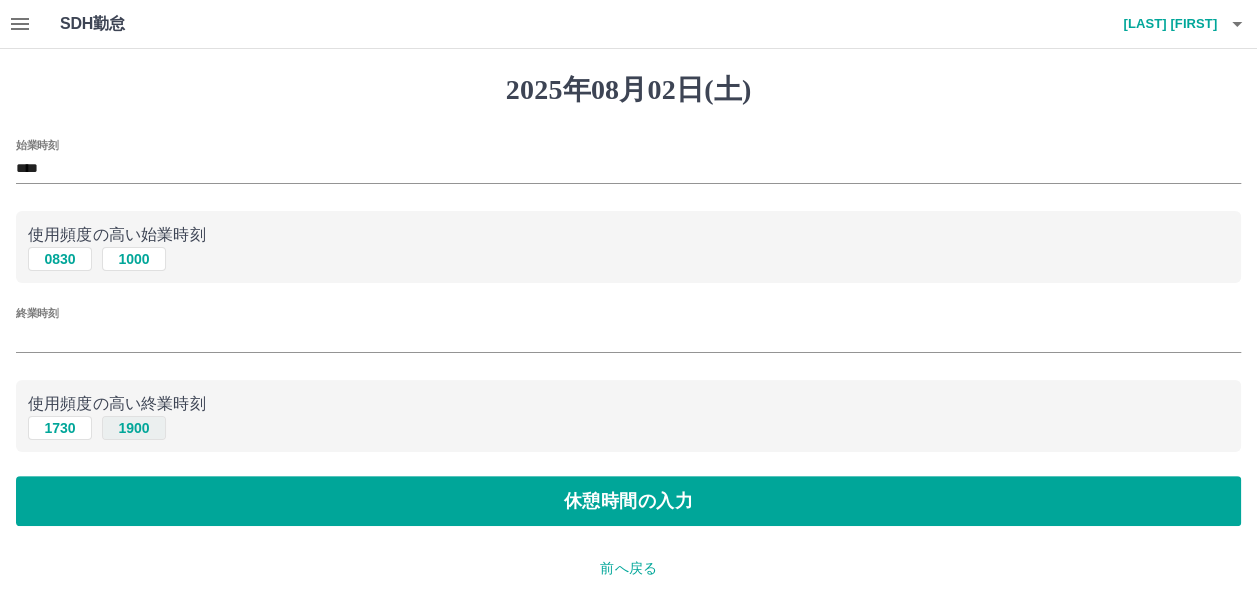 type on "****" 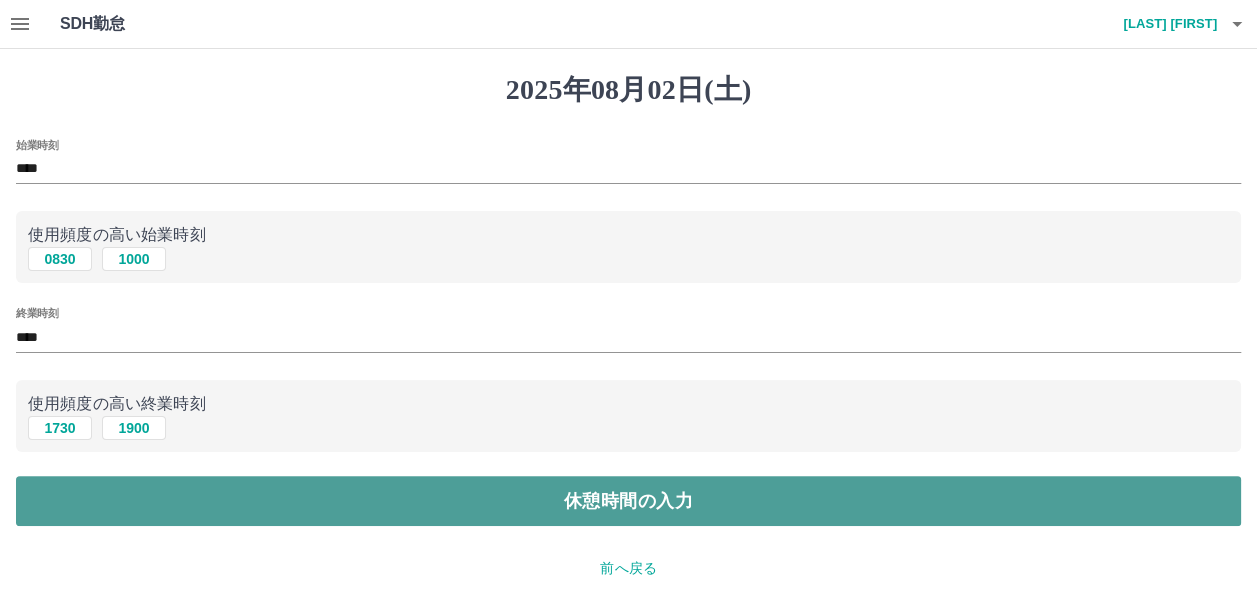 click on "休憩時間の入力" at bounding box center (628, 501) 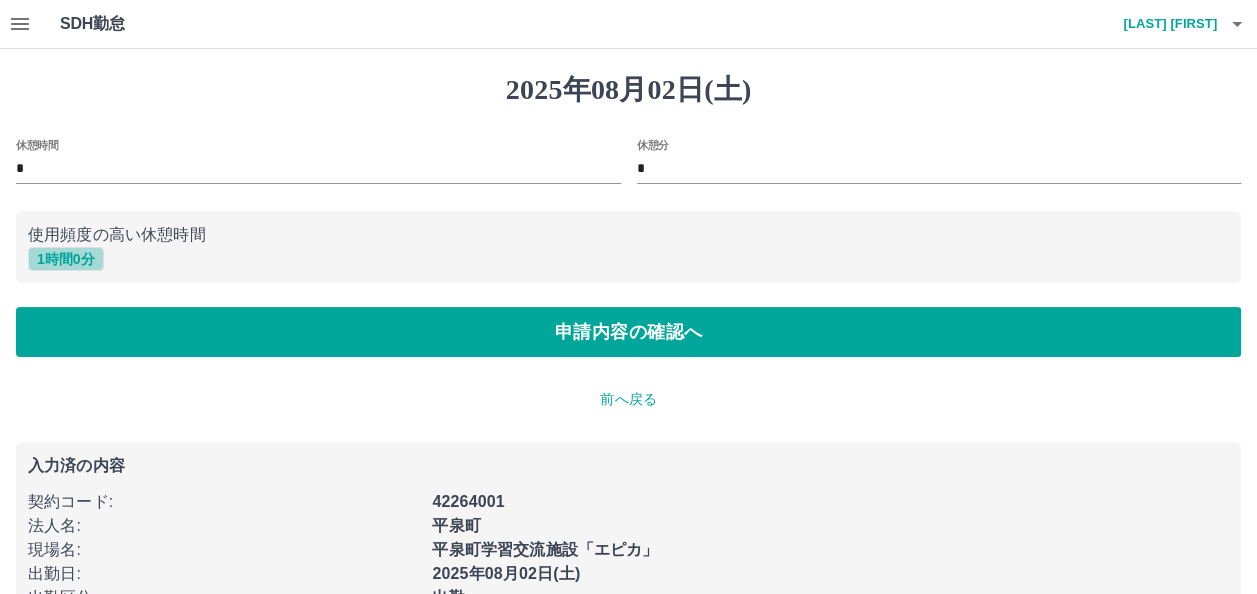click on "1 時間 0 分" at bounding box center [66, 259] 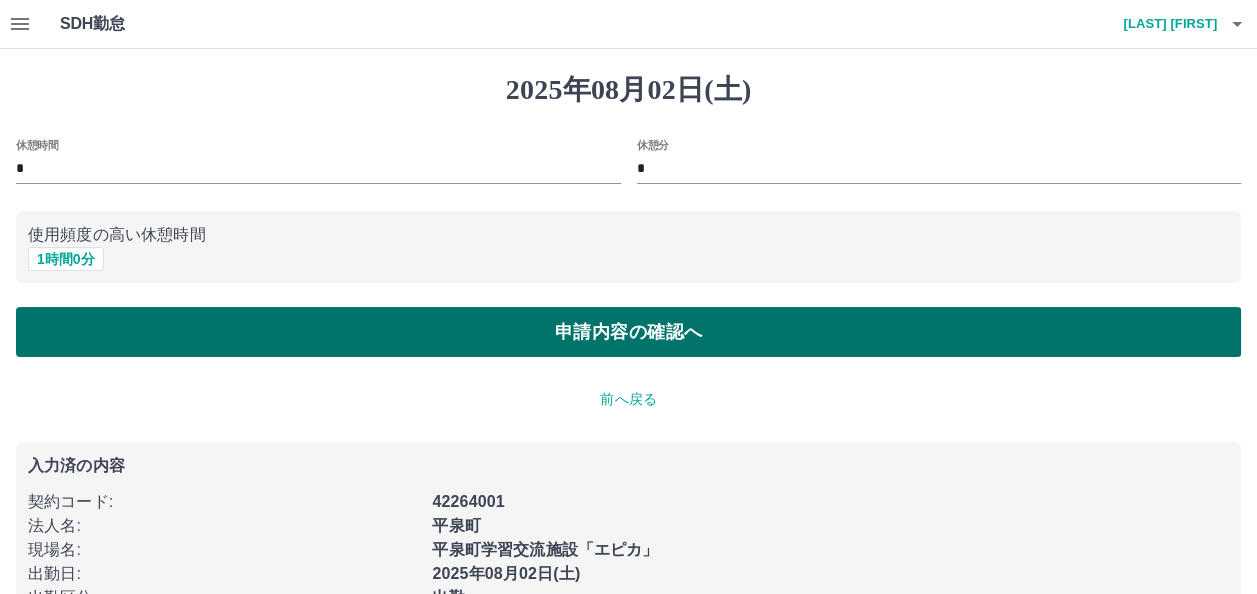 click on "申請内容の確認へ" at bounding box center (628, 332) 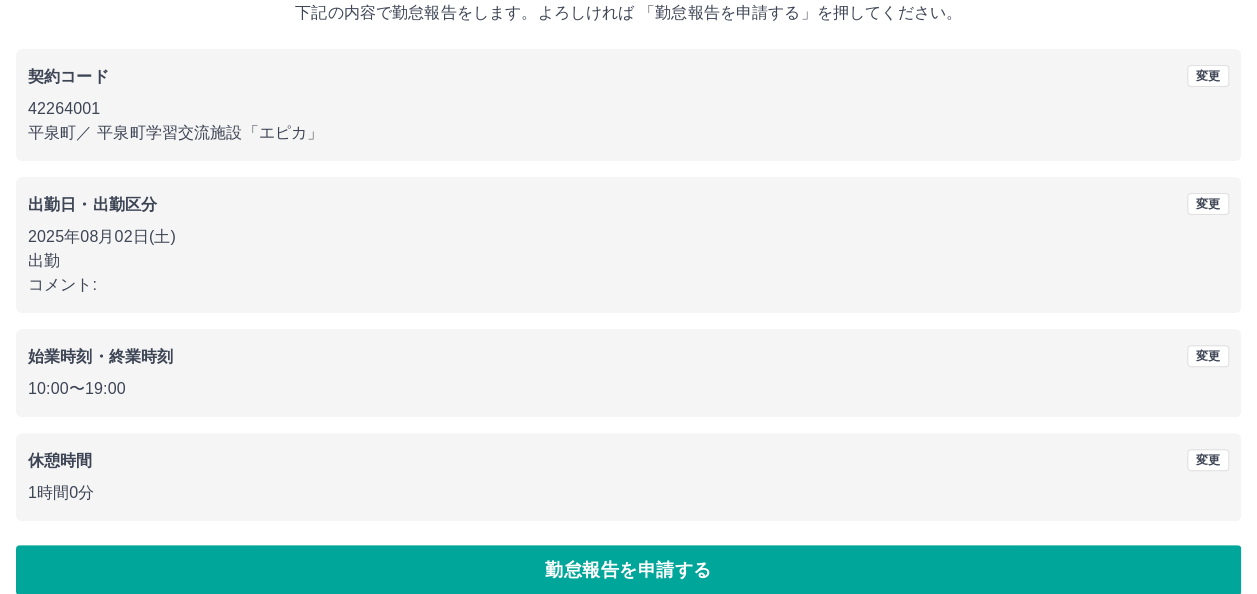 scroll, scrollTop: 154, scrollLeft: 0, axis: vertical 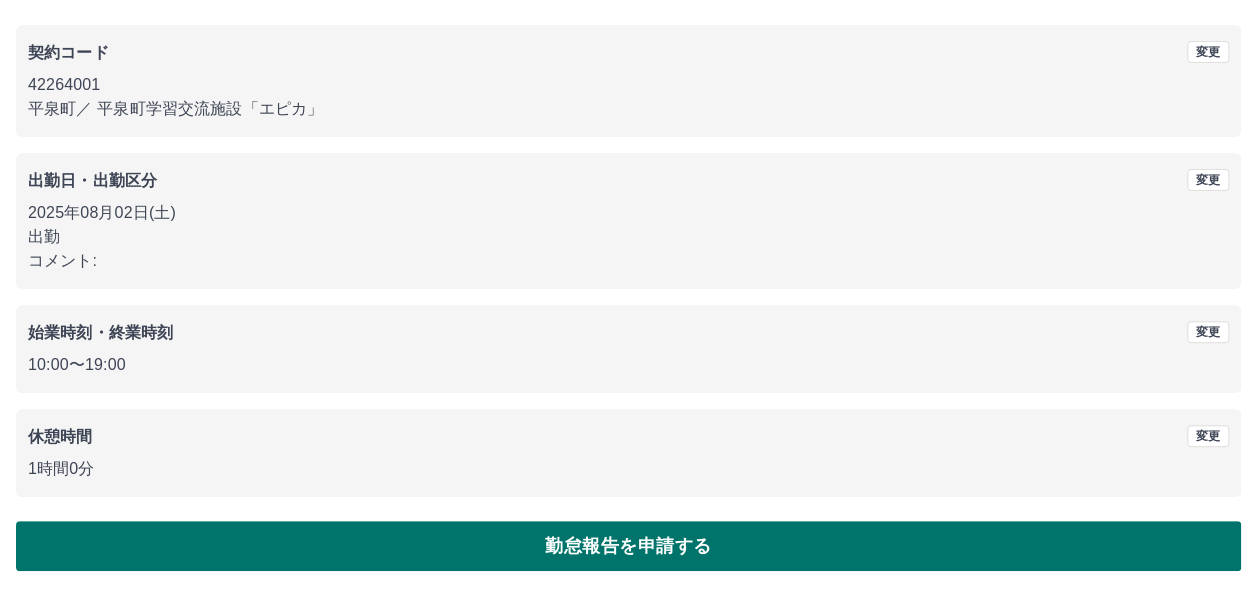 click on "勤怠報告を申請する" at bounding box center (628, 546) 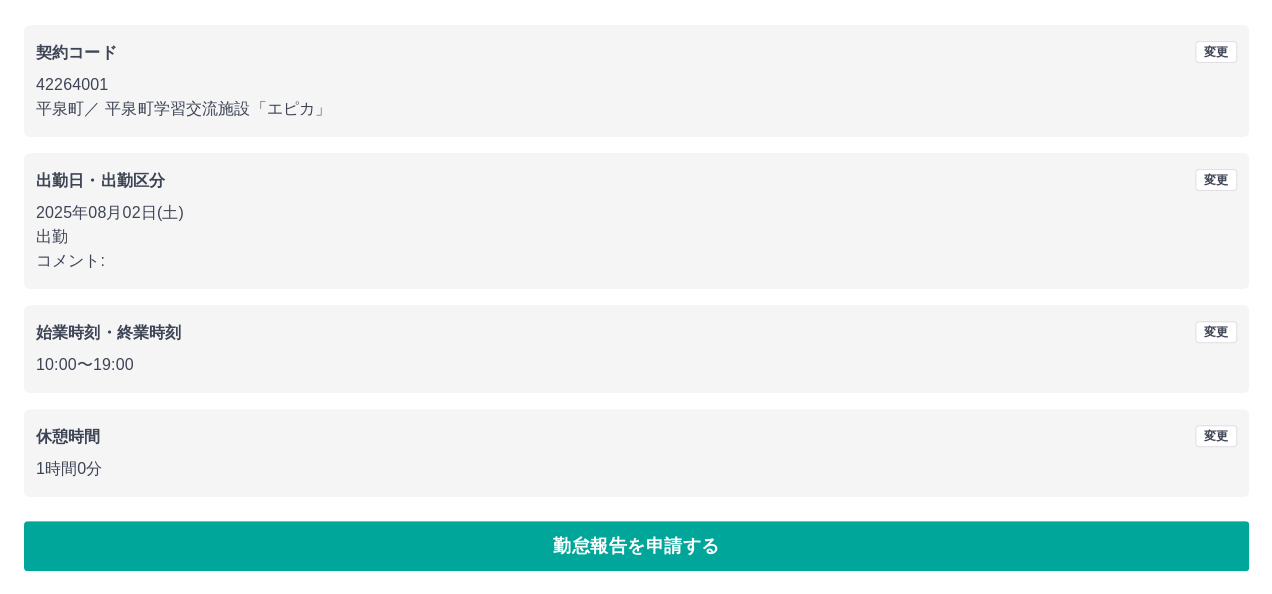 scroll, scrollTop: 0, scrollLeft: 0, axis: both 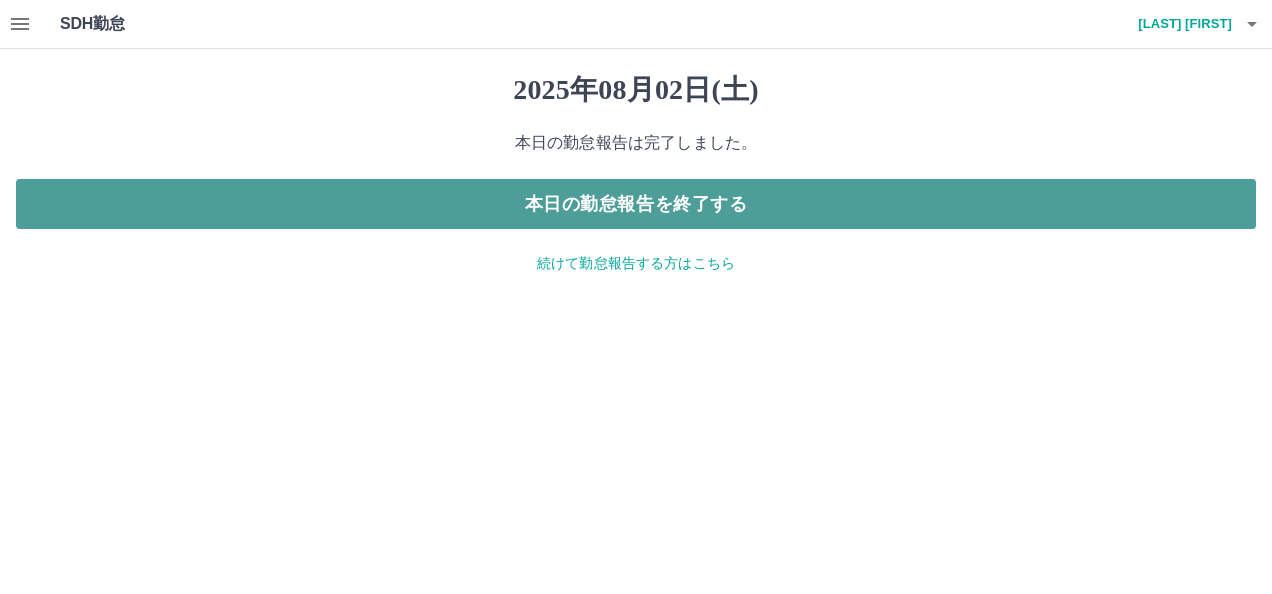 click on "本日の勤怠報告を終了する" at bounding box center [636, 204] 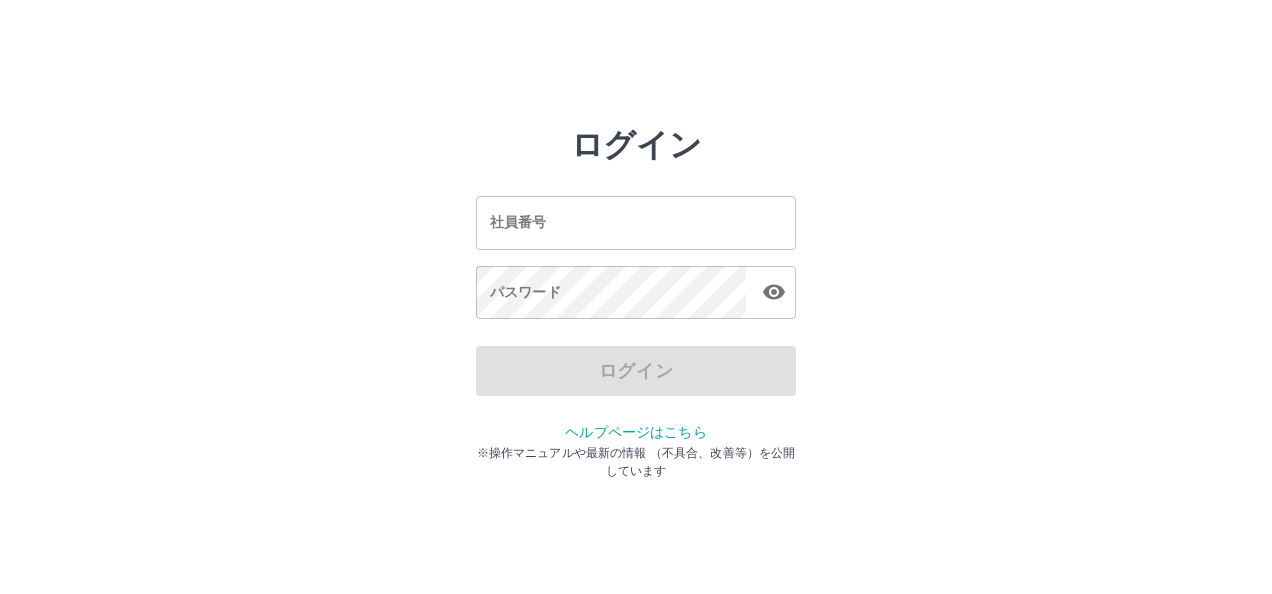 scroll, scrollTop: 0, scrollLeft: 0, axis: both 